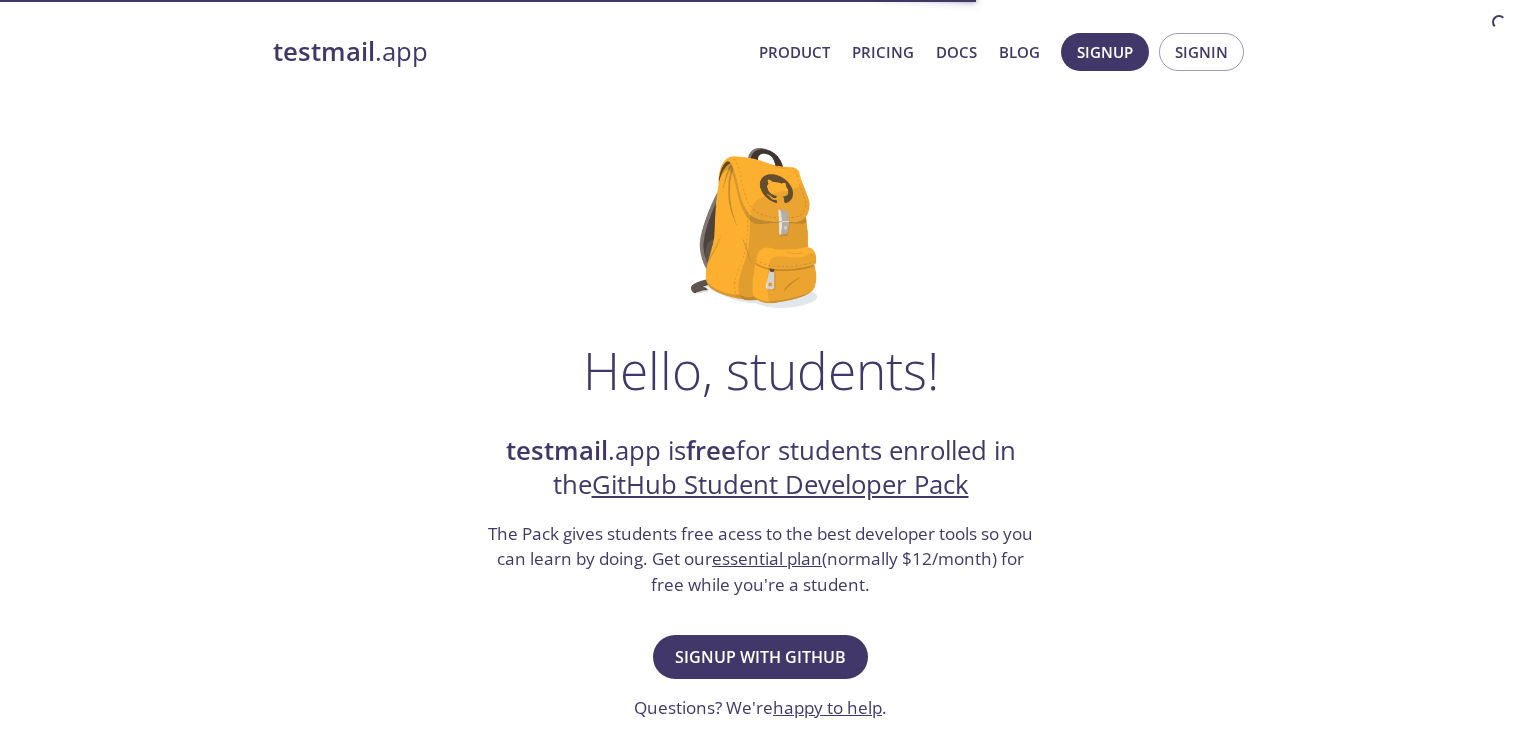 scroll, scrollTop: 100, scrollLeft: 0, axis: vertical 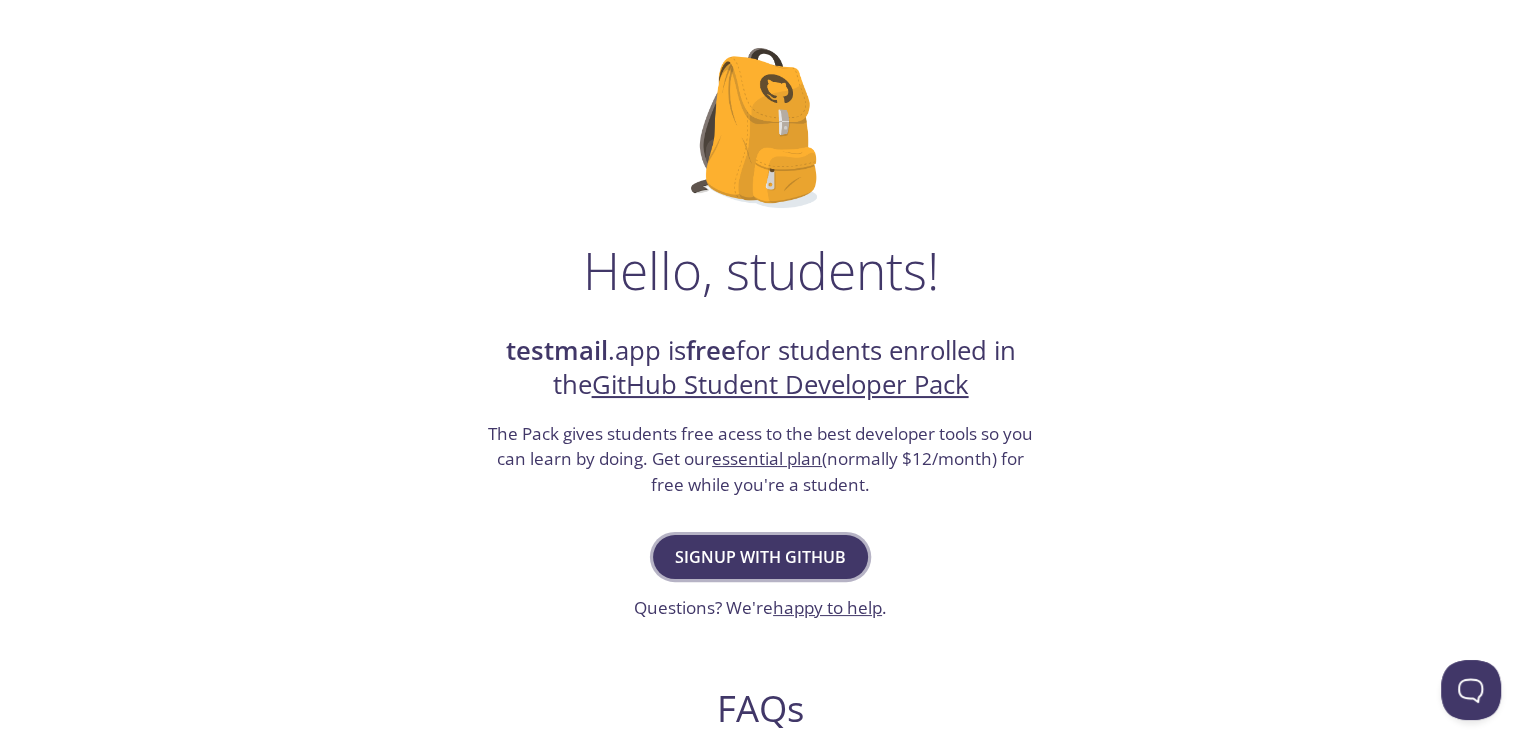 click on "Signup with GitHub" at bounding box center [760, 557] 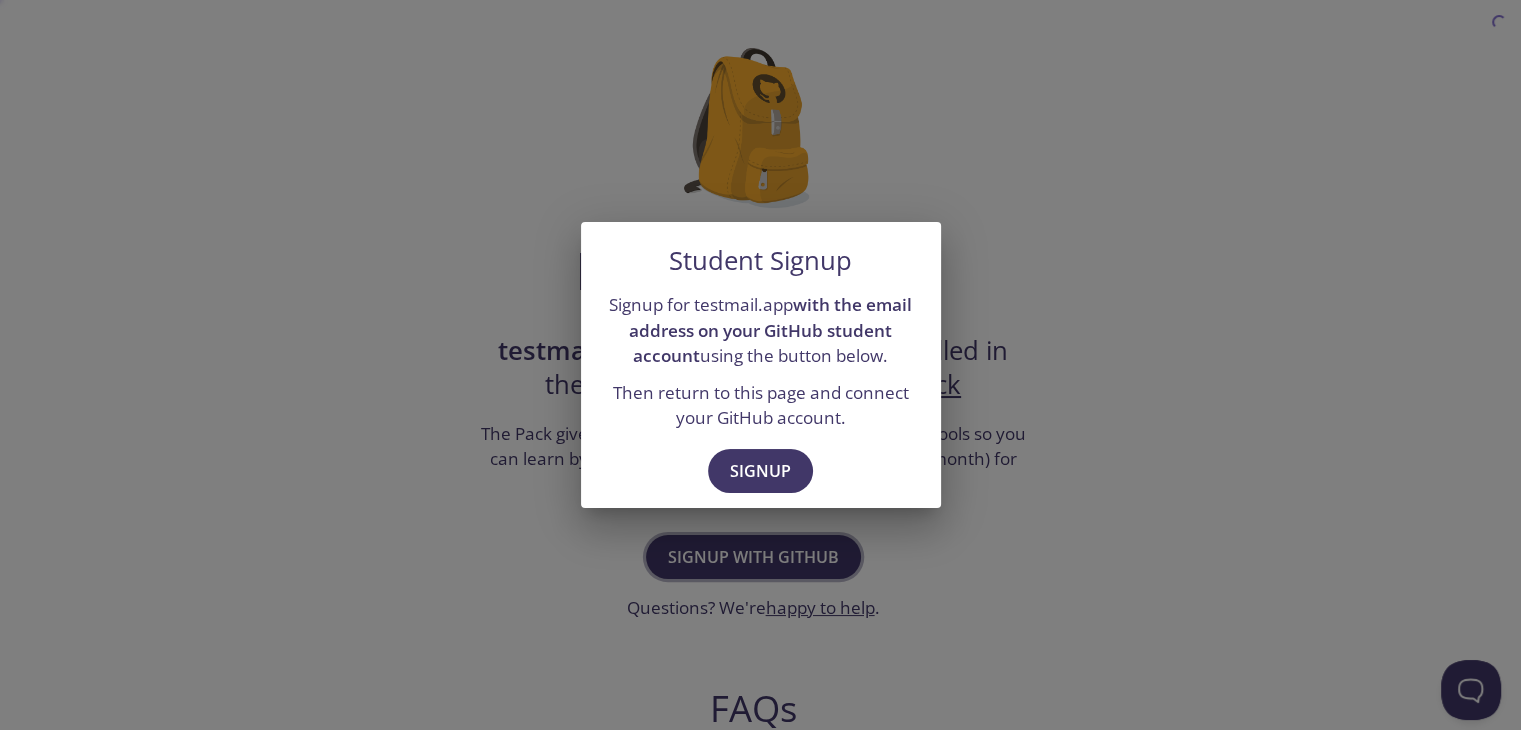 scroll, scrollTop: 0, scrollLeft: 0, axis: both 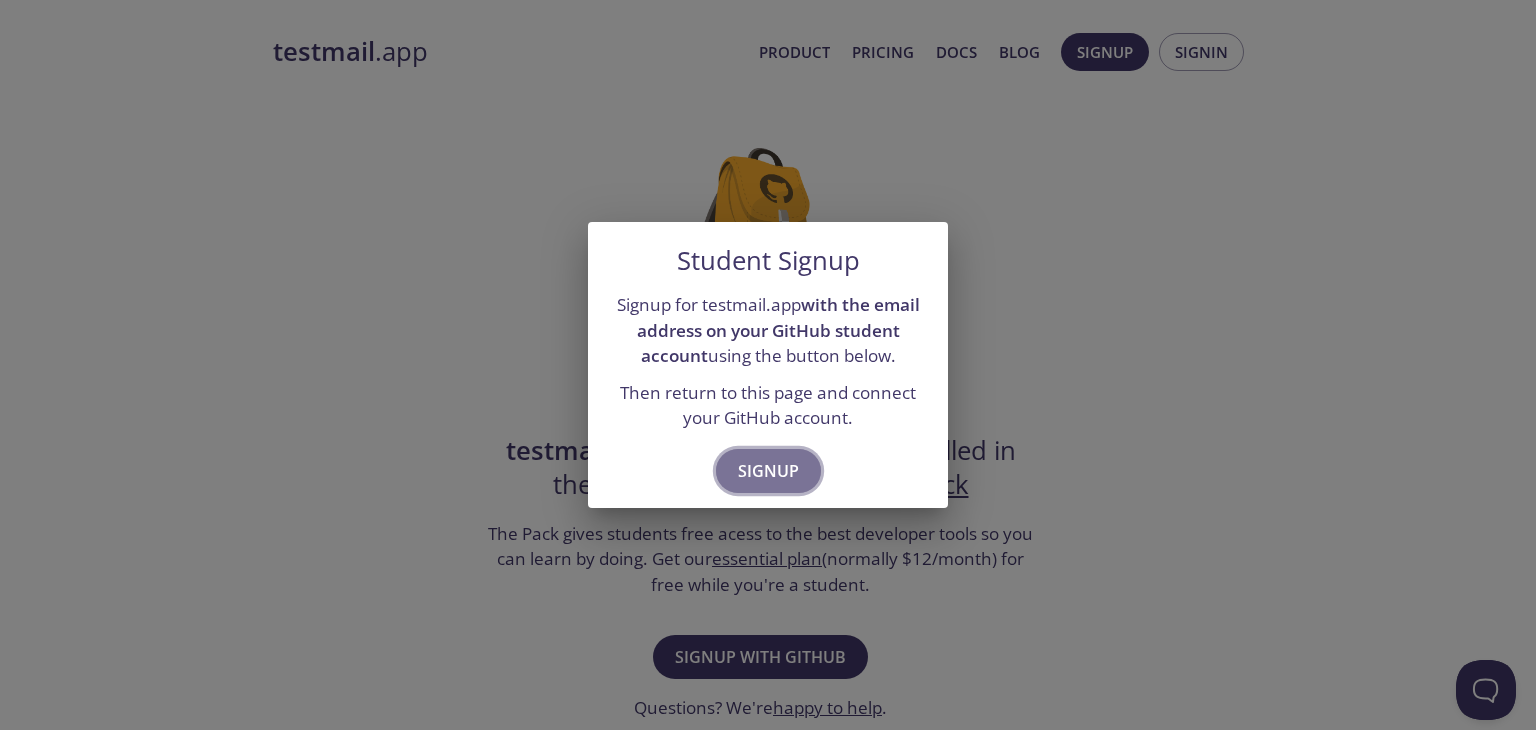 click on "Signup" at bounding box center (768, 471) 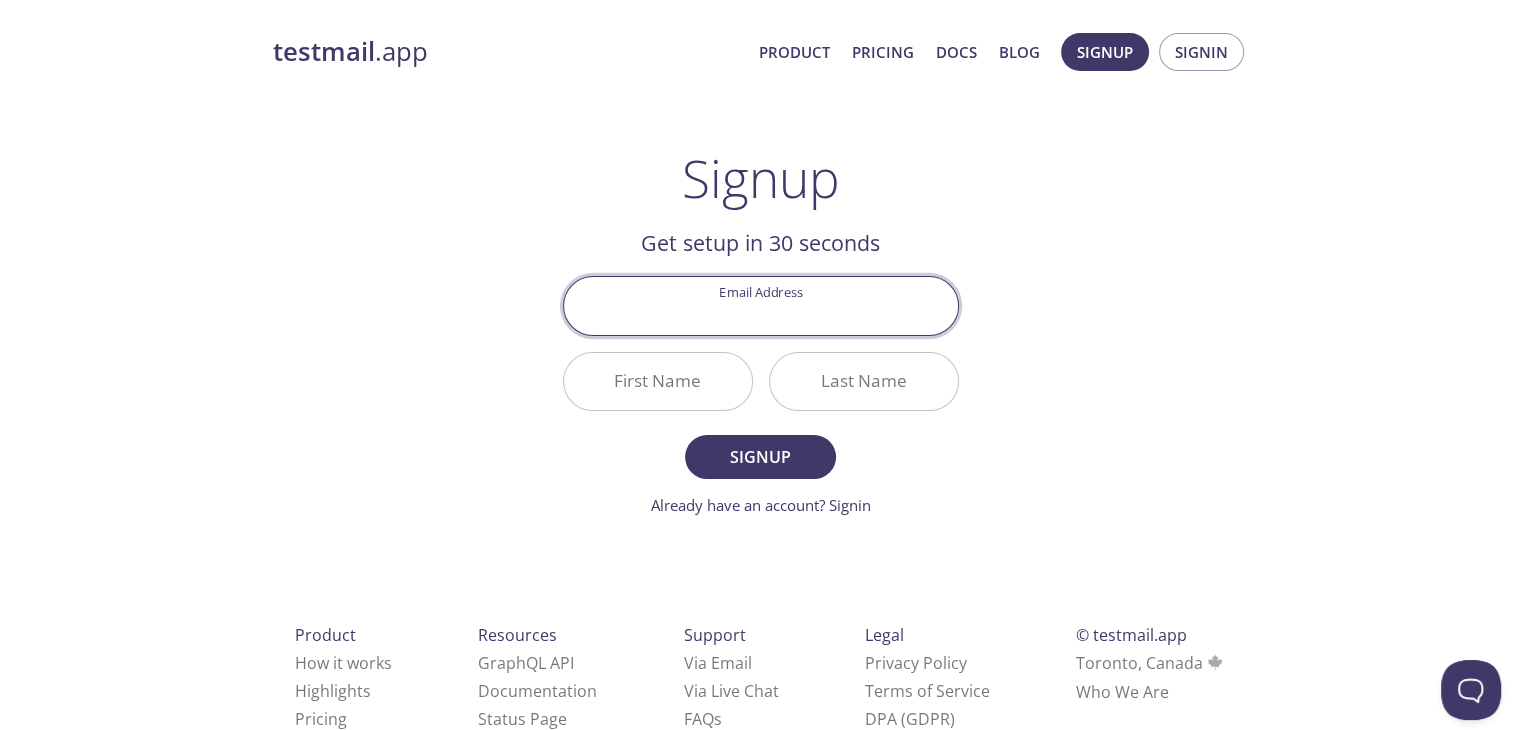 click on "Email Address" at bounding box center [761, 305] 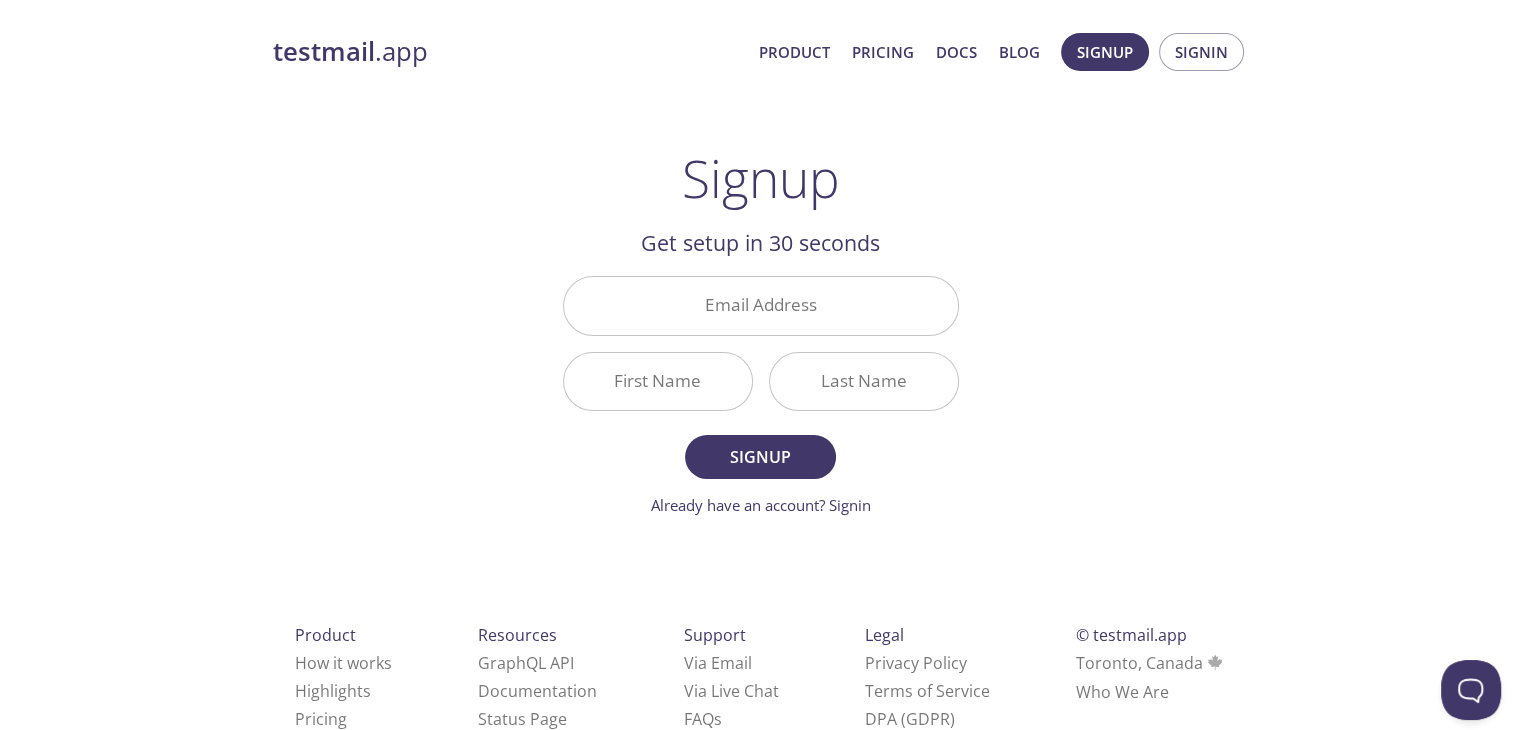 click on "Signup Get setup in 30 seconds Email Address First Name Last Name Signup Already have an account? Signin Check your email inbox Email Verification Code Confirm Didn't receive anything? Resend email" at bounding box center [761, 332] 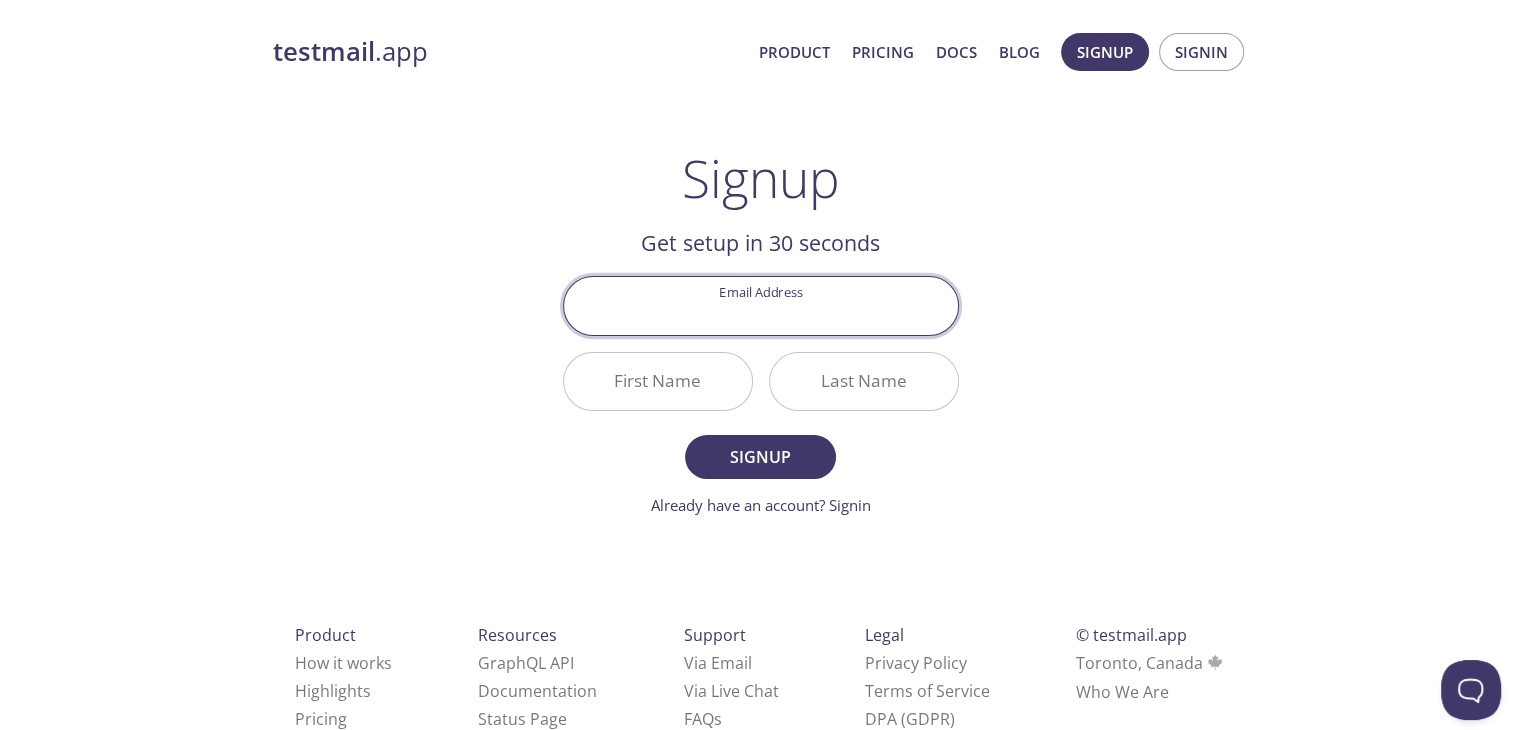 paste on "ahsanhabibtamim.new@gmail.com" 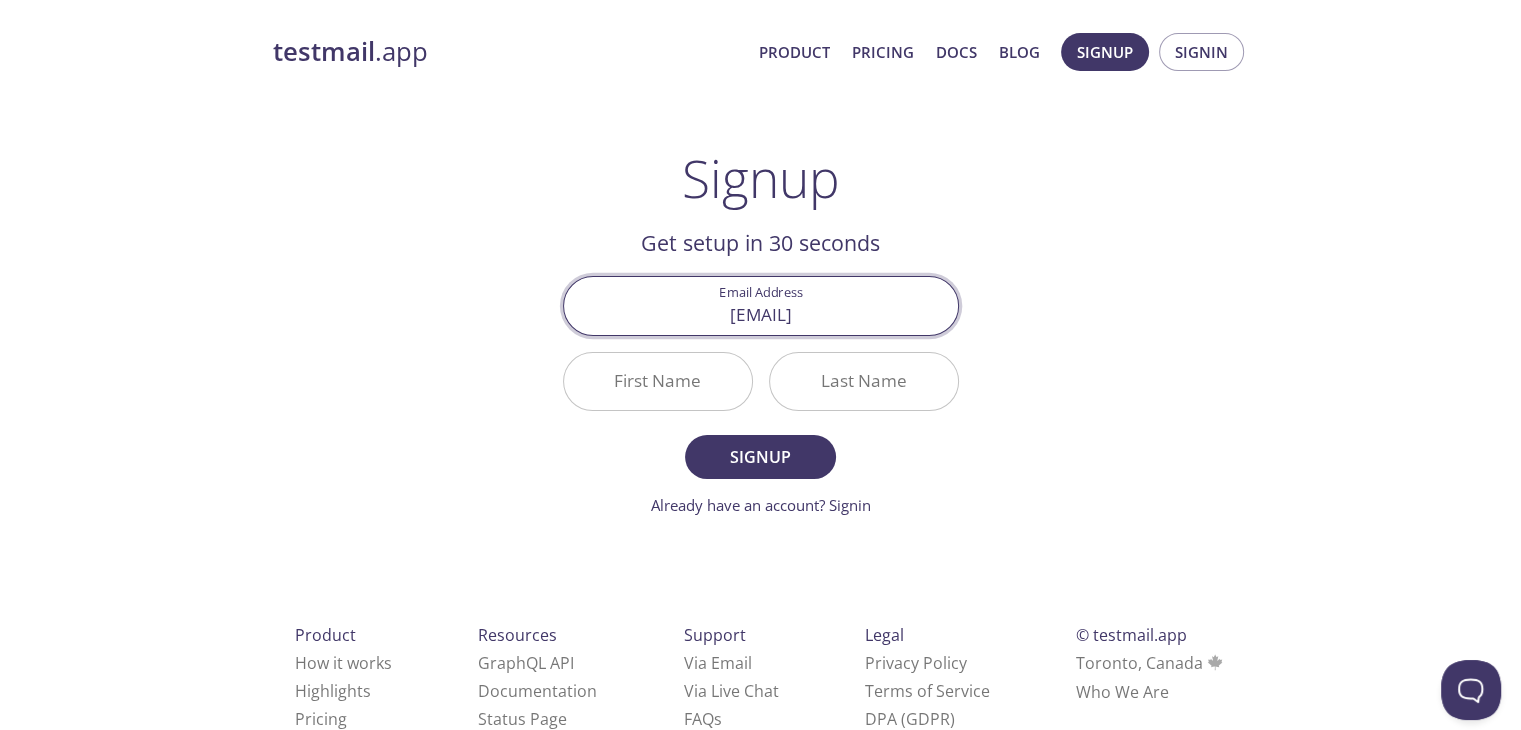 type on "ahsanhabibtamim.new@gmail.com" 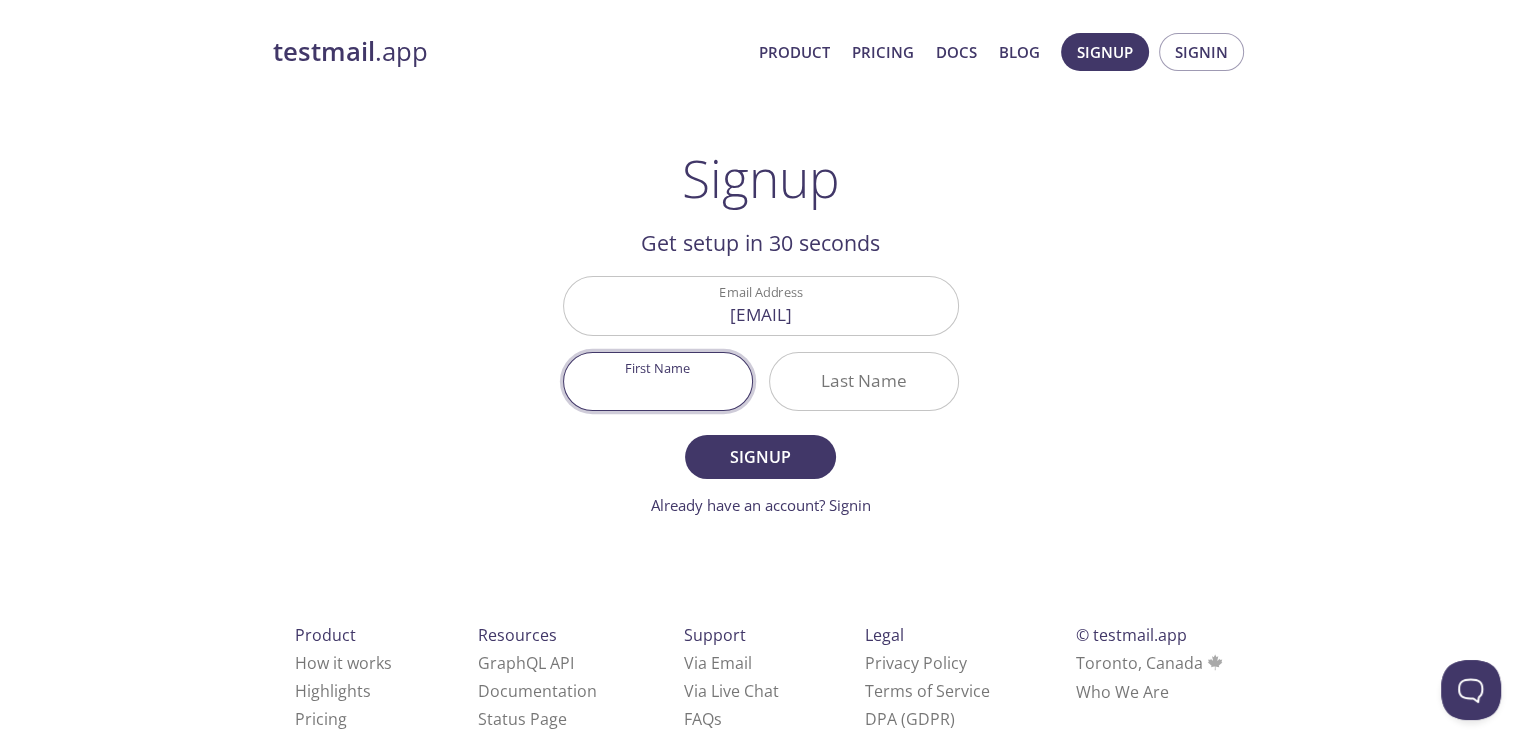 click on "First Name" at bounding box center [658, 381] 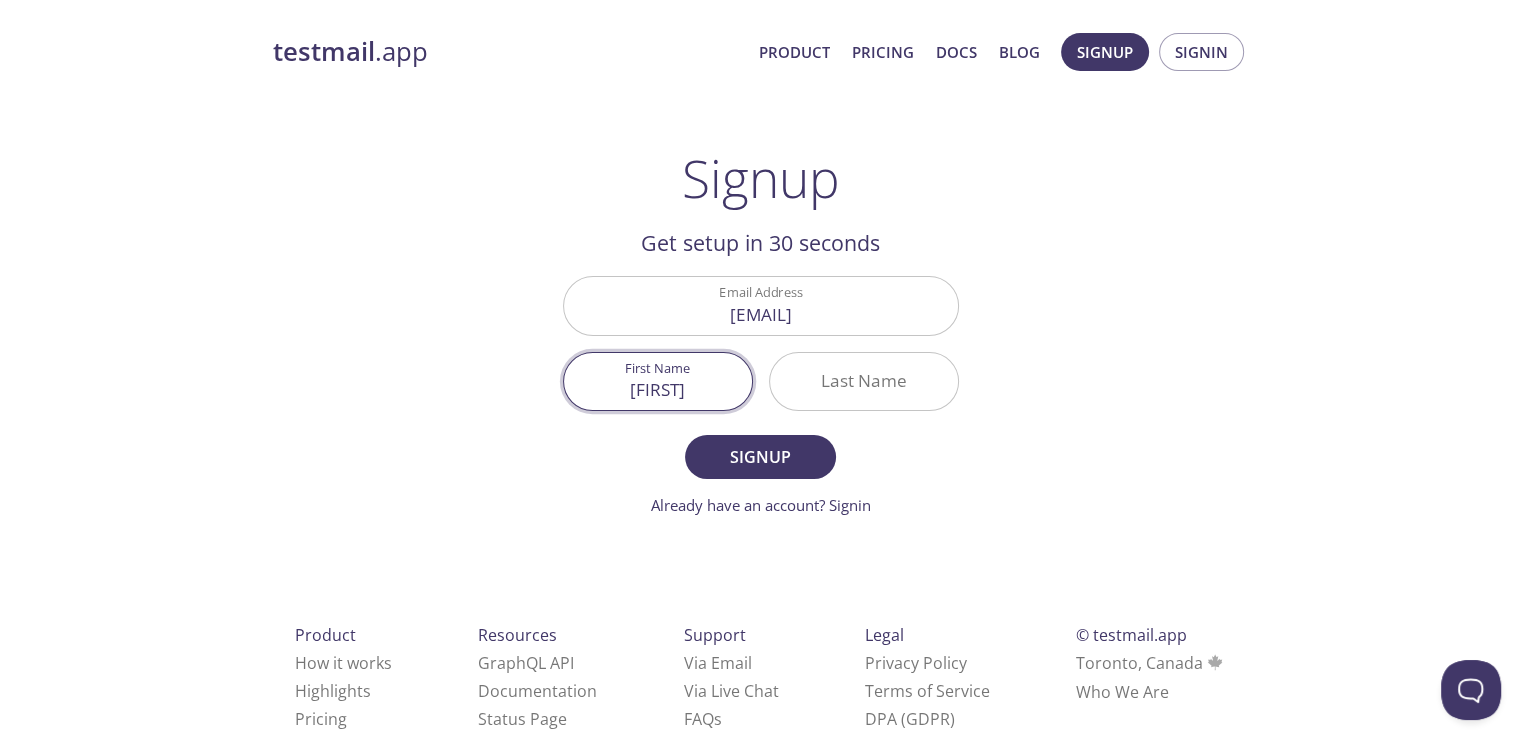 type on "Ahsan" 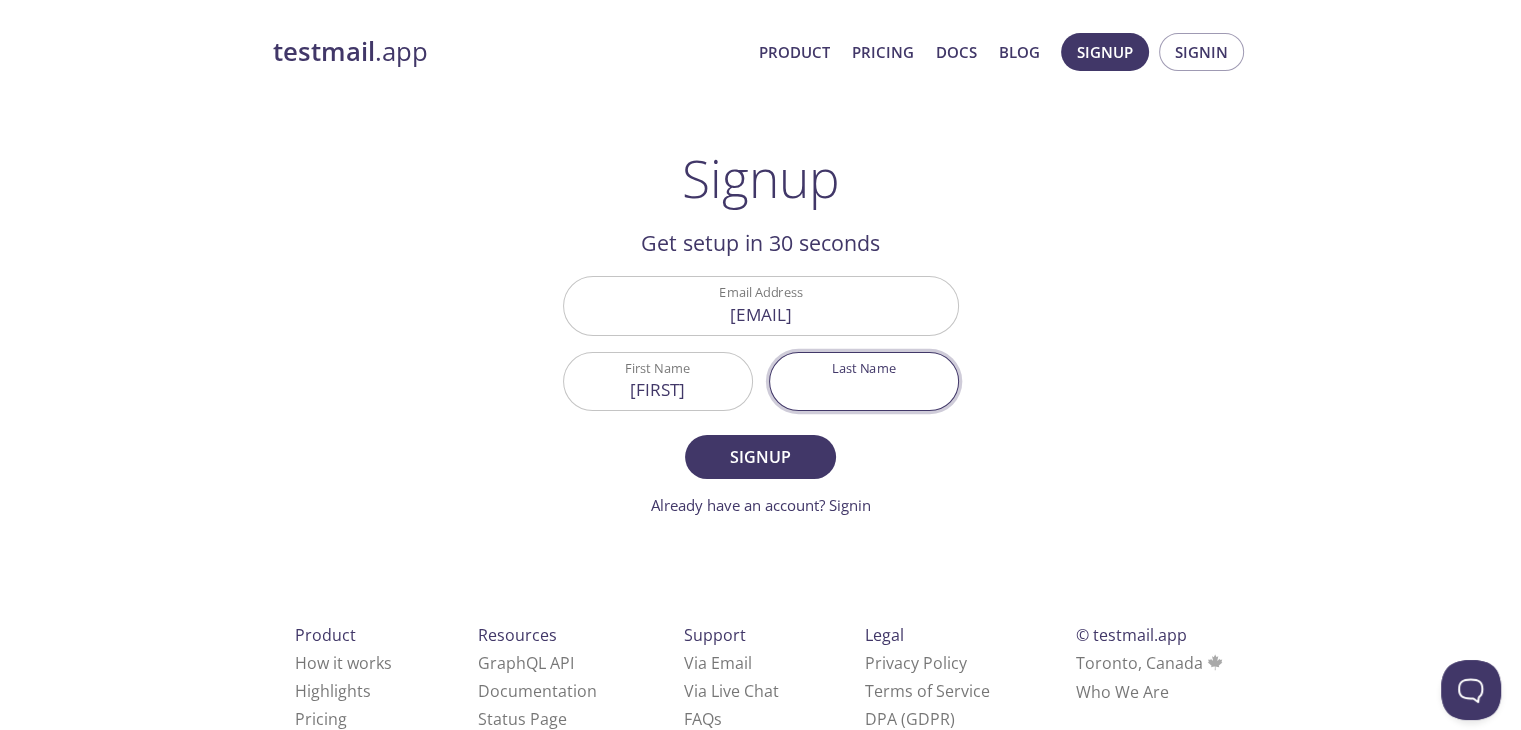 click on "Last Name" at bounding box center [864, 381] 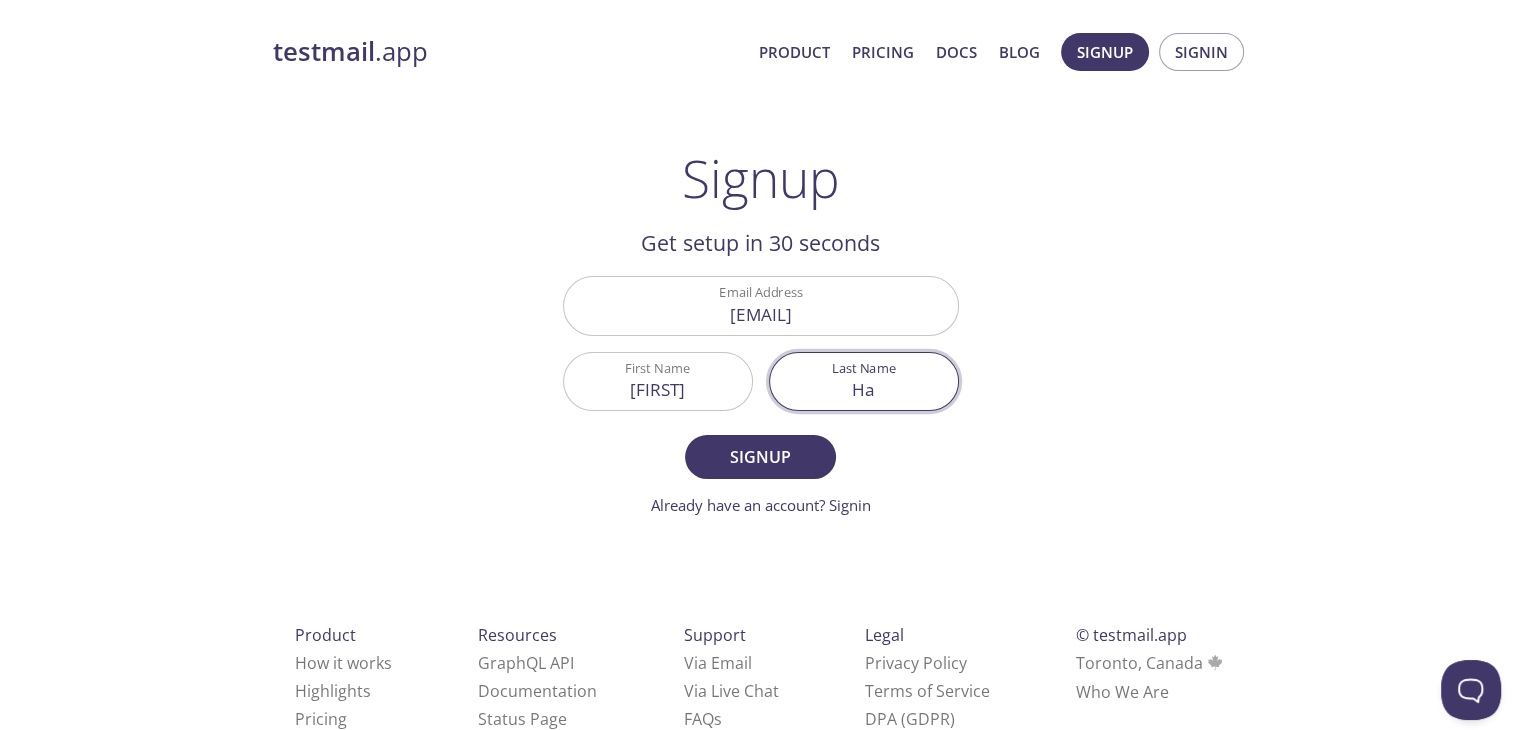 type on "H" 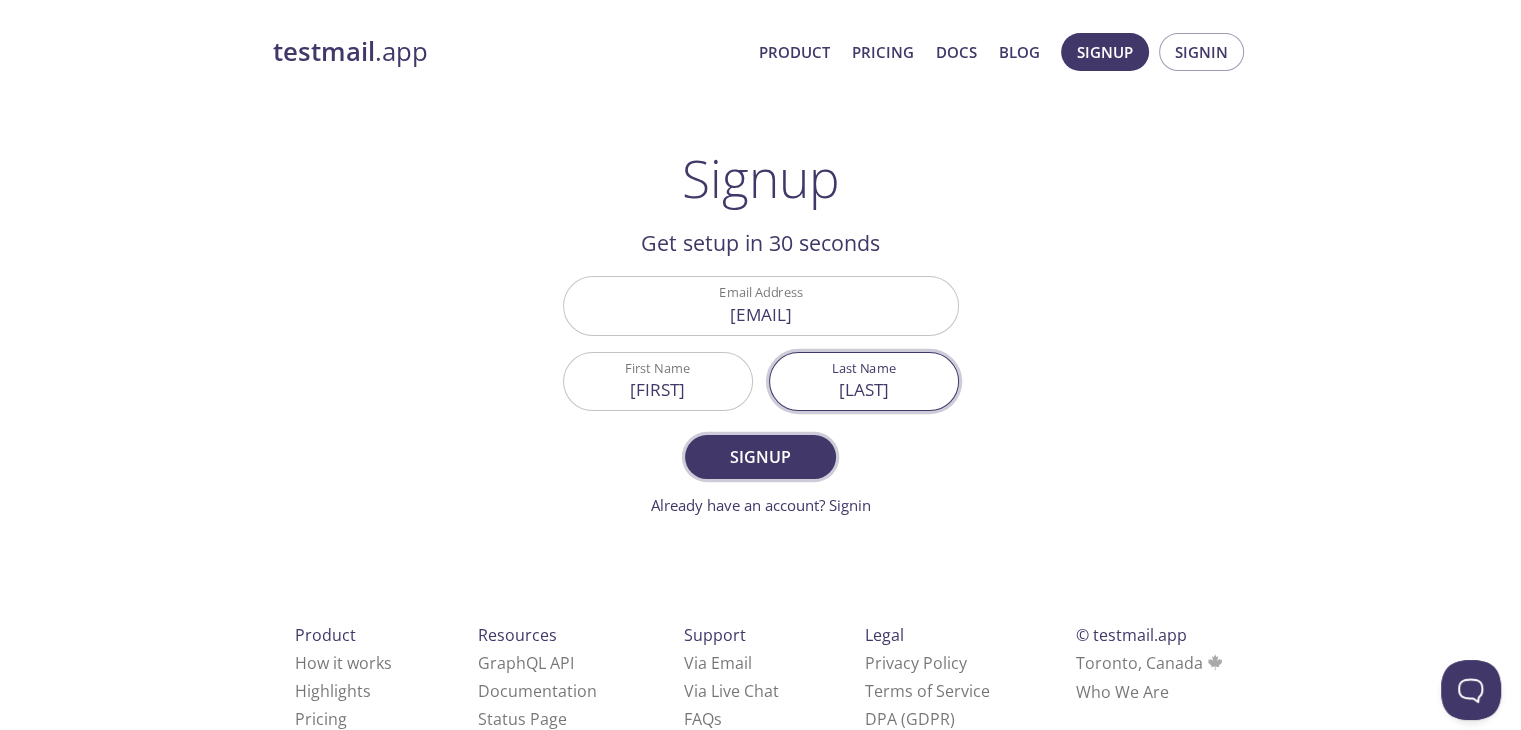 type on "Tamim" 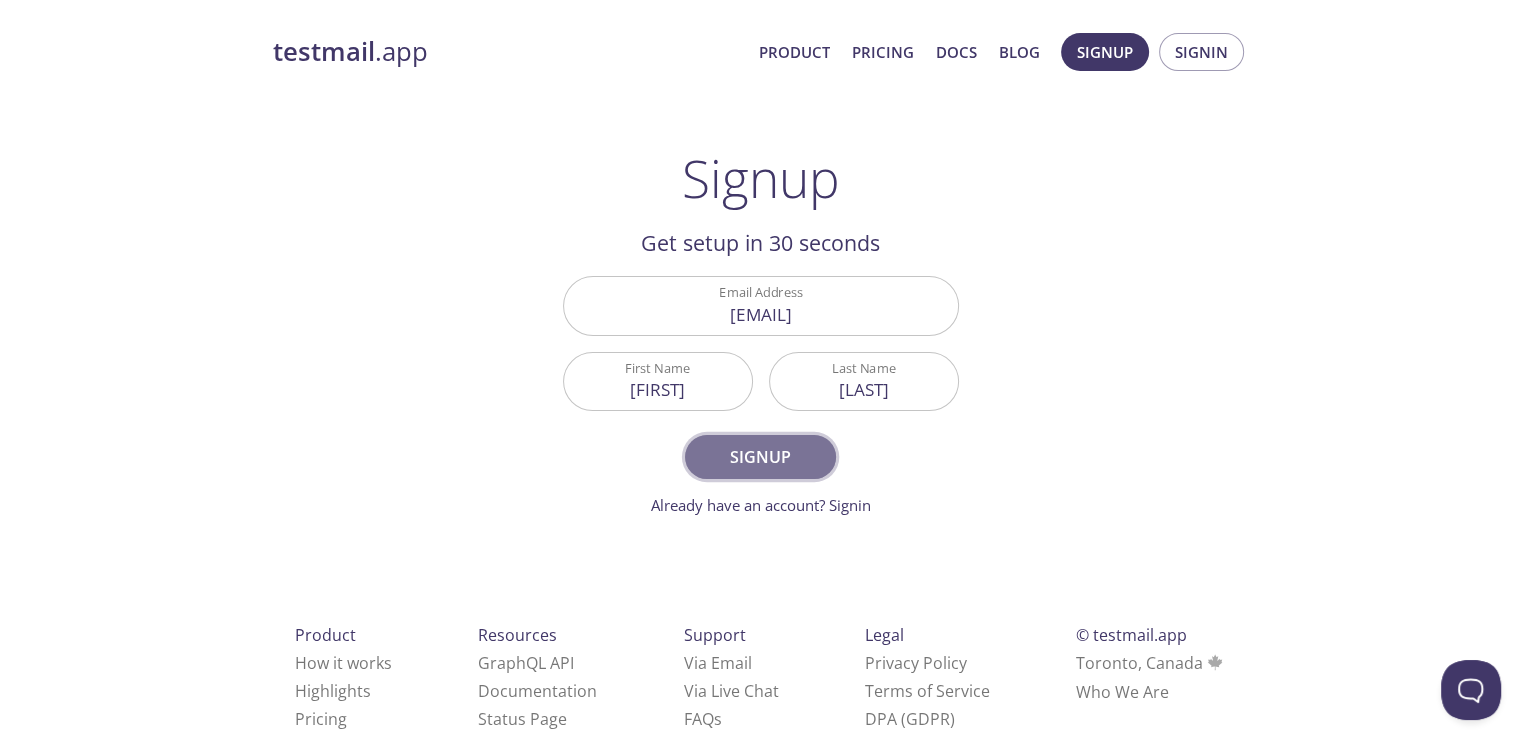 click on "Signup" at bounding box center [760, 457] 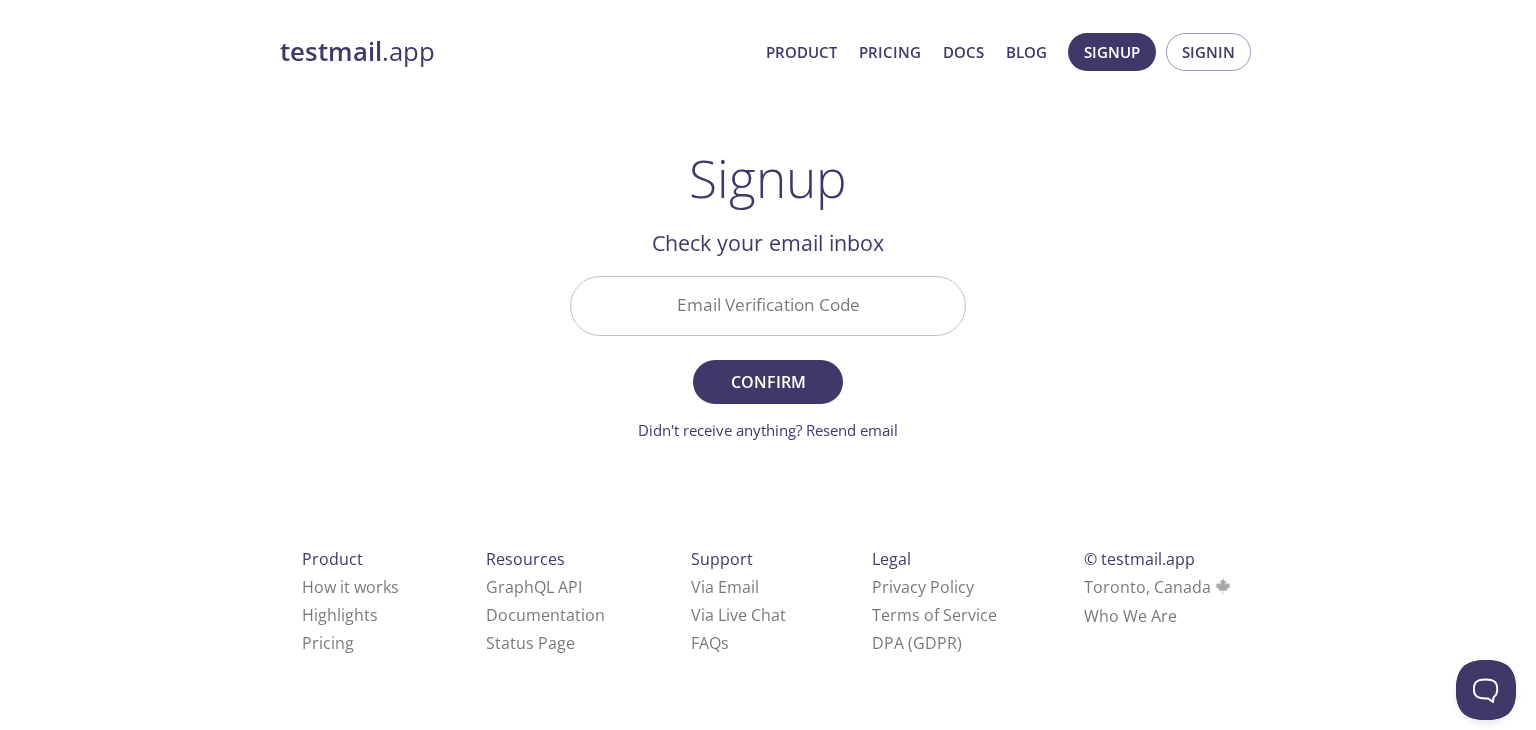 click on "Email Verification Code" at bounding box center [768, 305] 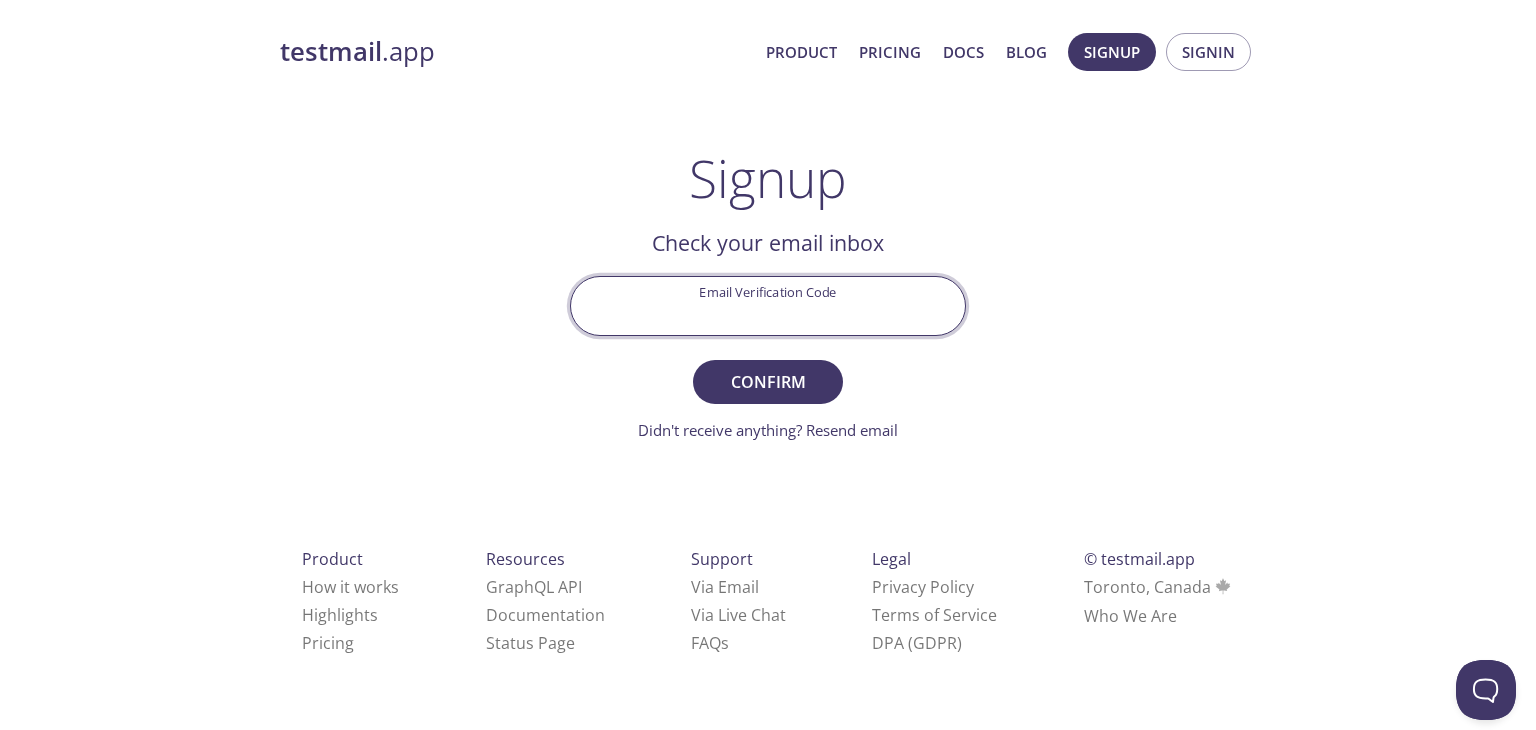 paste on "5KYSEB7" 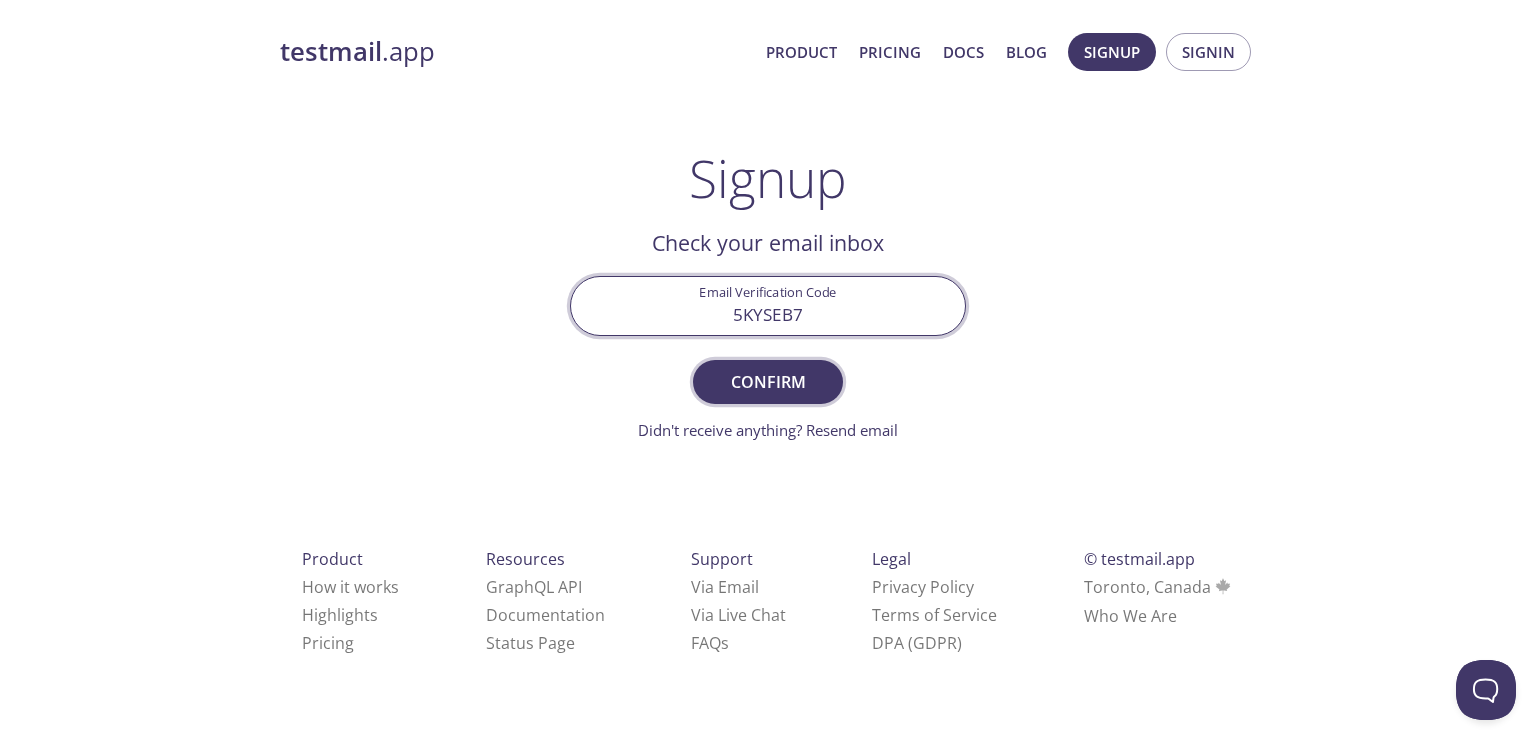 type on "5KYSEB7" 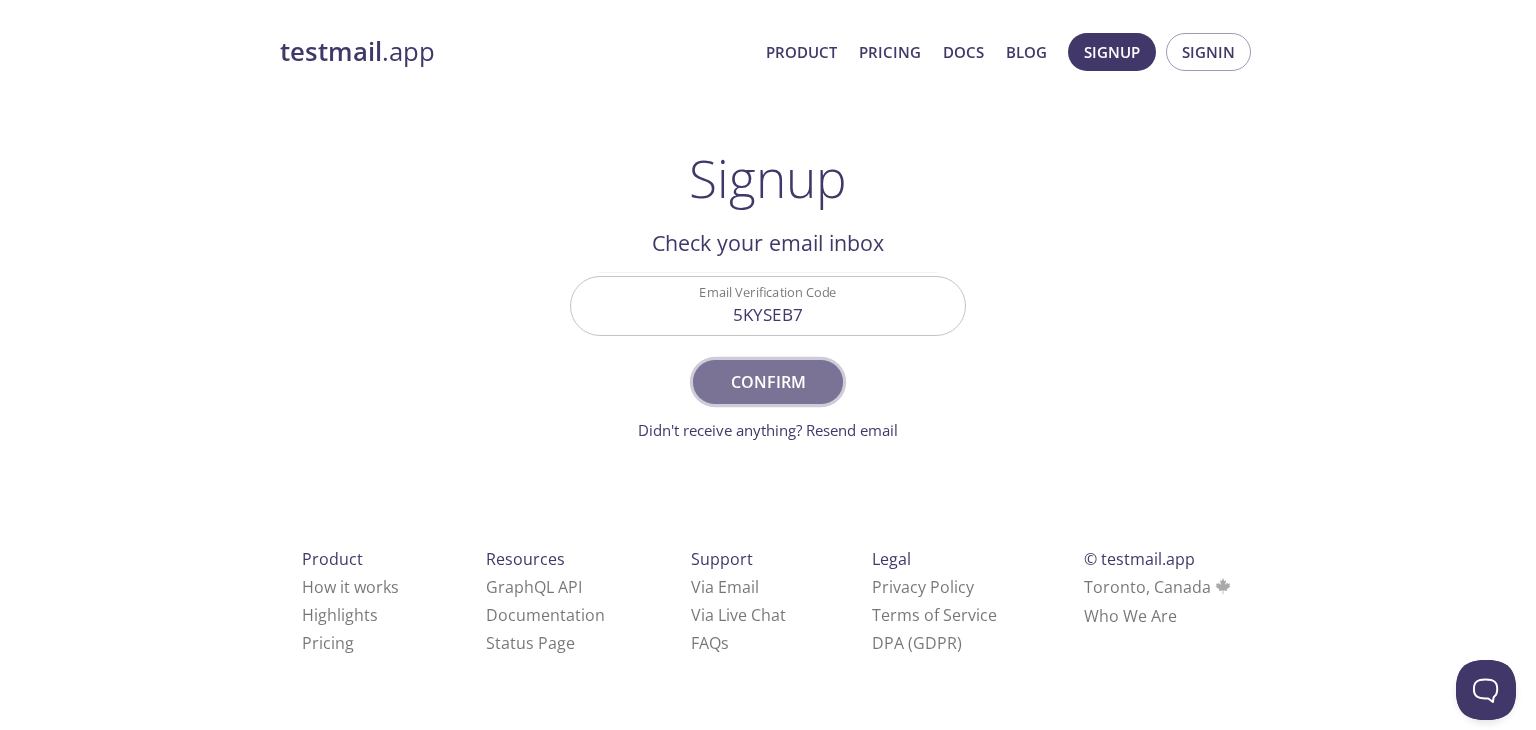 click on "Confirm" at bounding box center [768, 382] 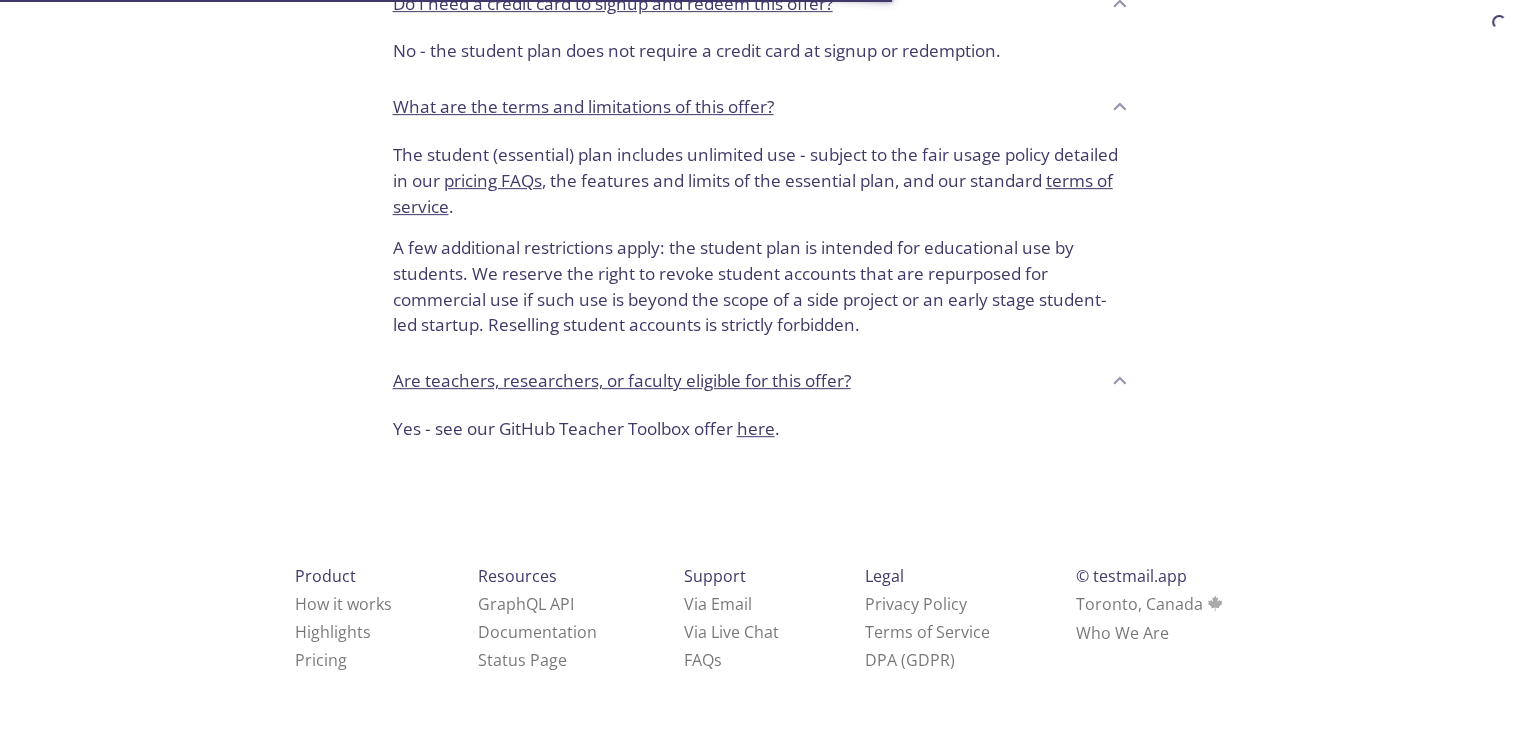 scroll, scrollTop: 879, scrollLeft: 0, axis: vertical 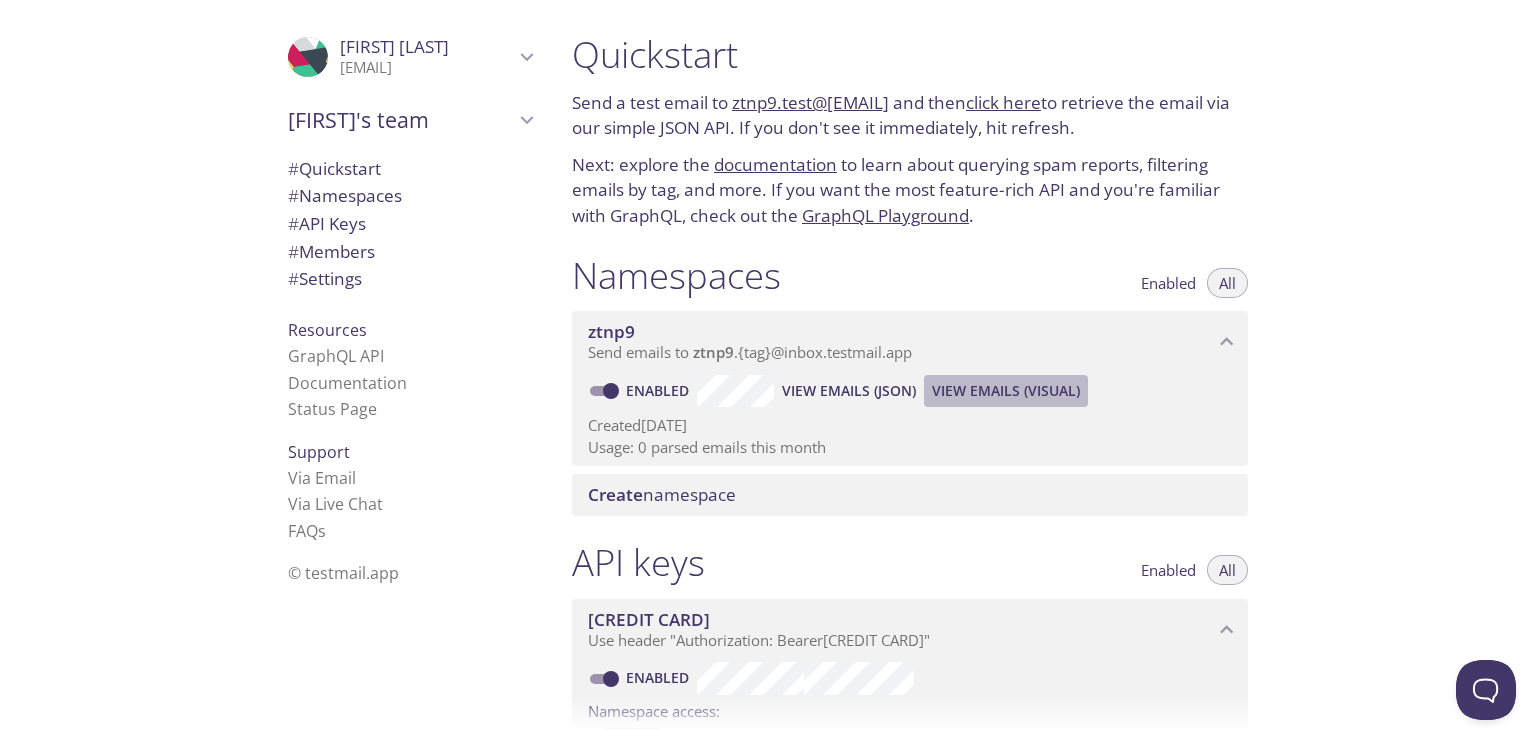 click on "View Emails (Visual)" at bounding box center (1006, 391) 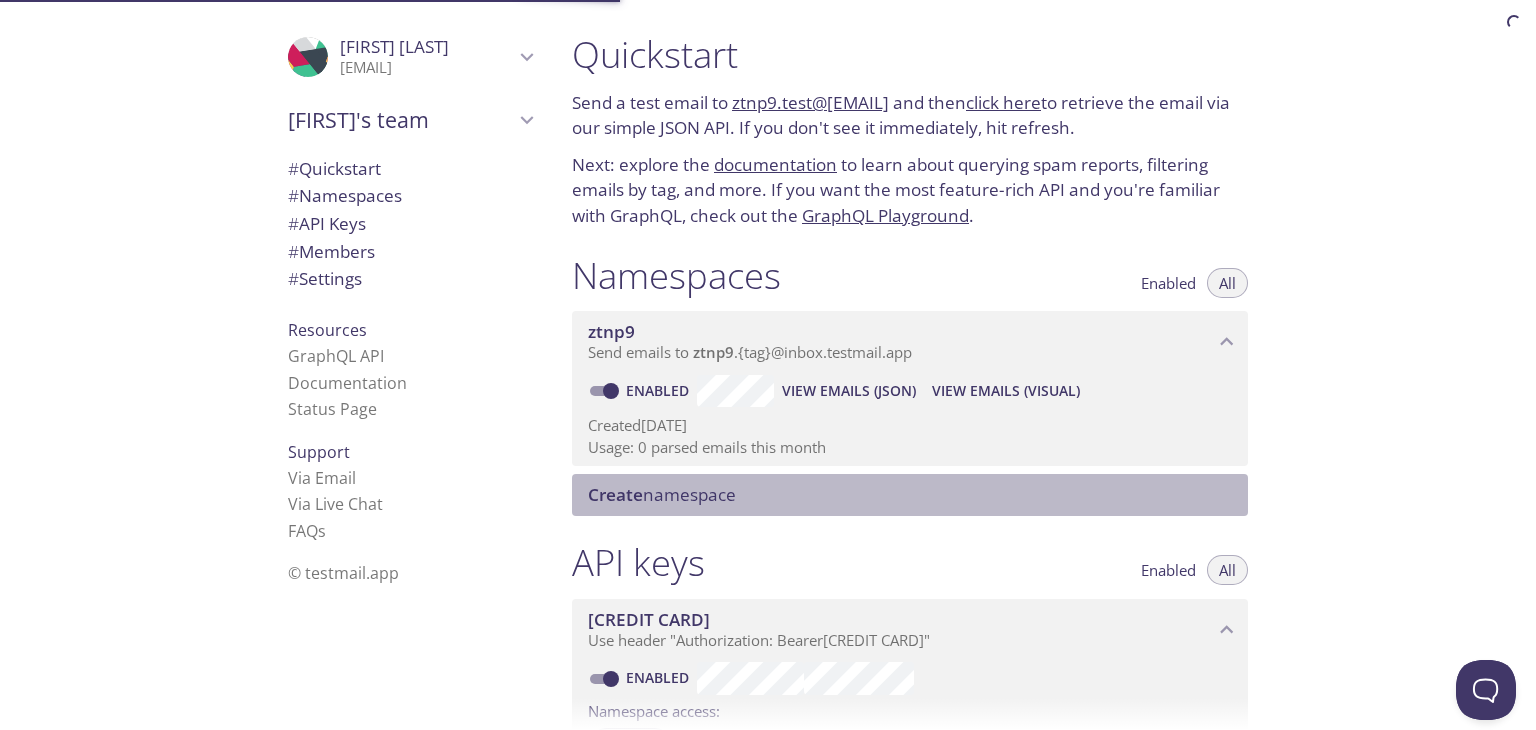 click on "Create  namespace" at bounding box center (662, 494) 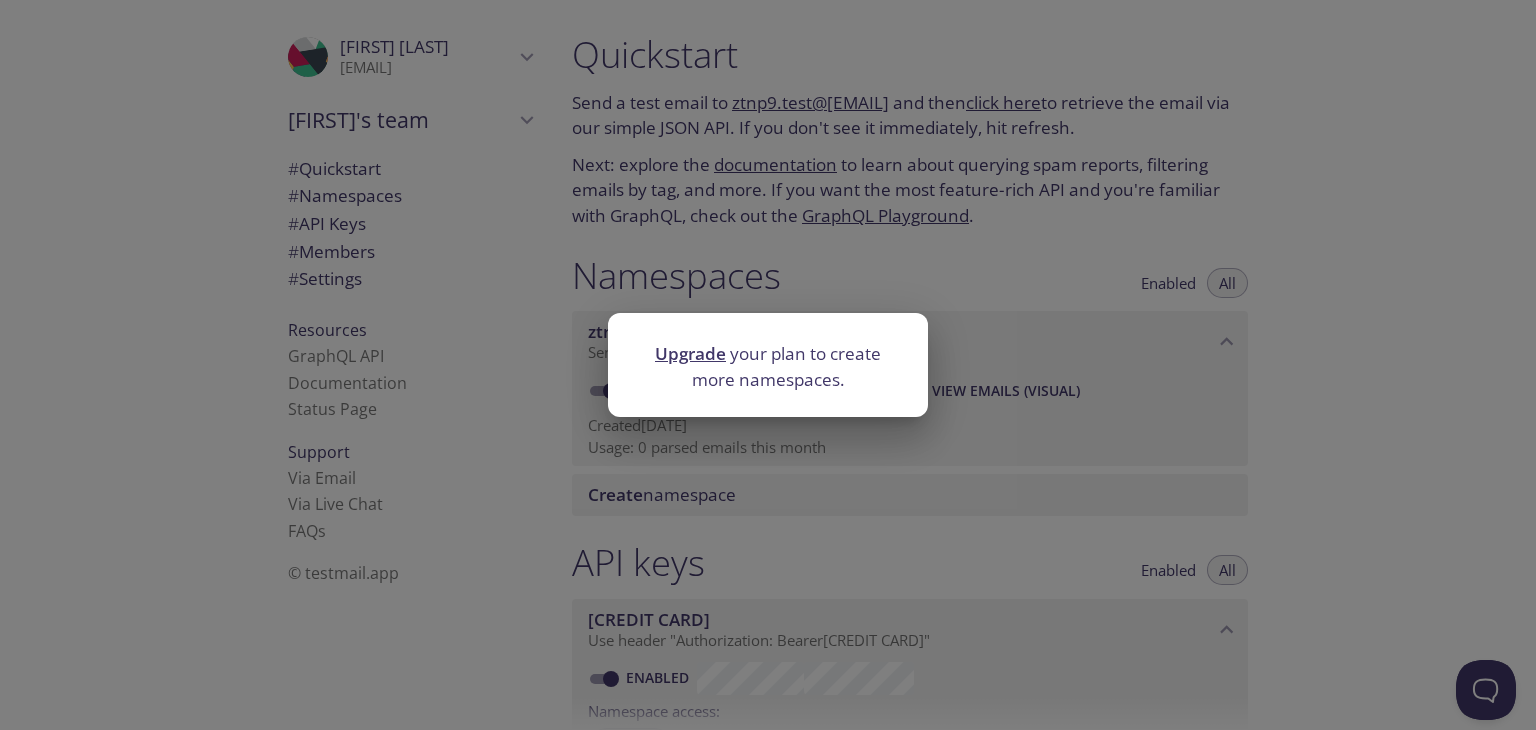 click on "Upgrade   your plan to create more namespaces." at bounding box center [768, 365] 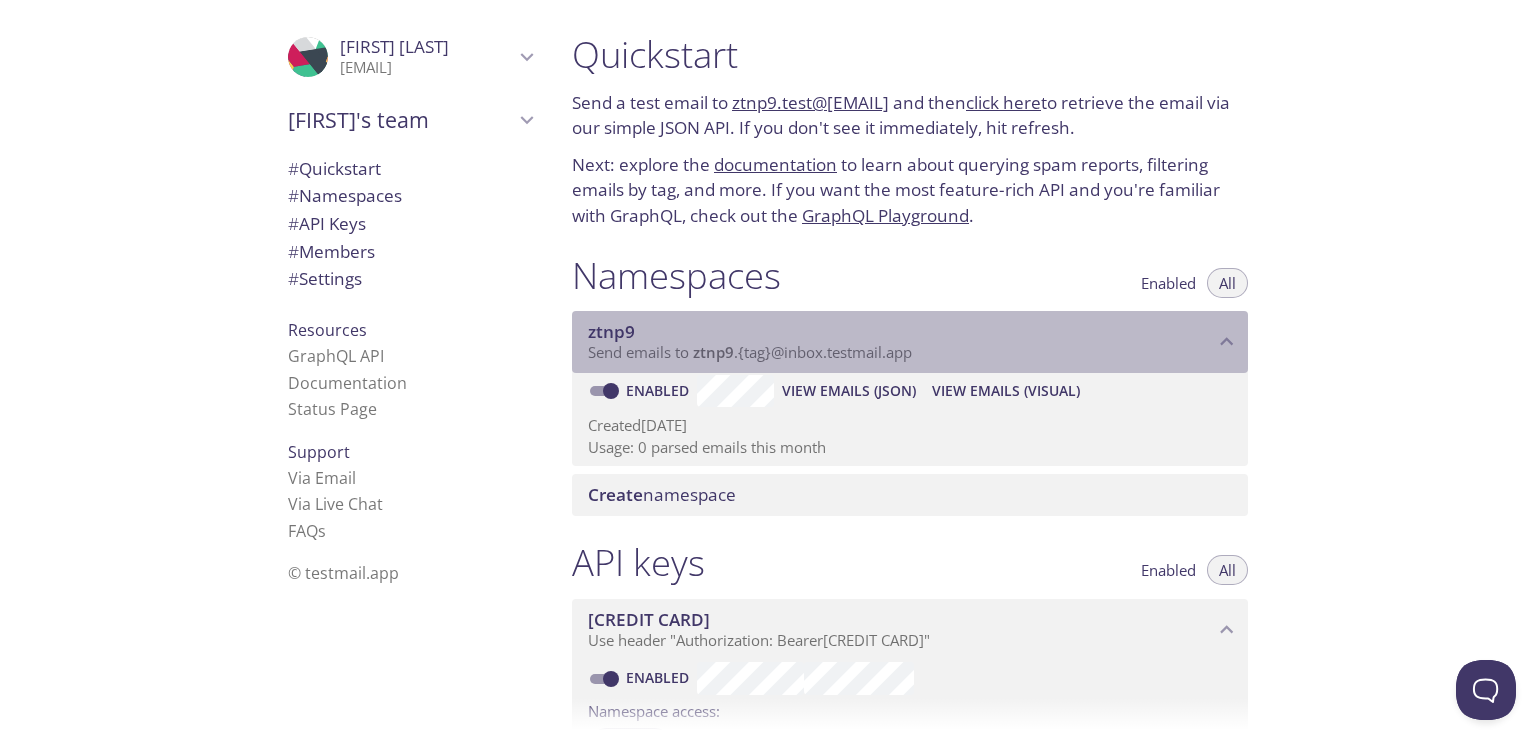 click on "ztnp9" at bounding box center (901, 332) 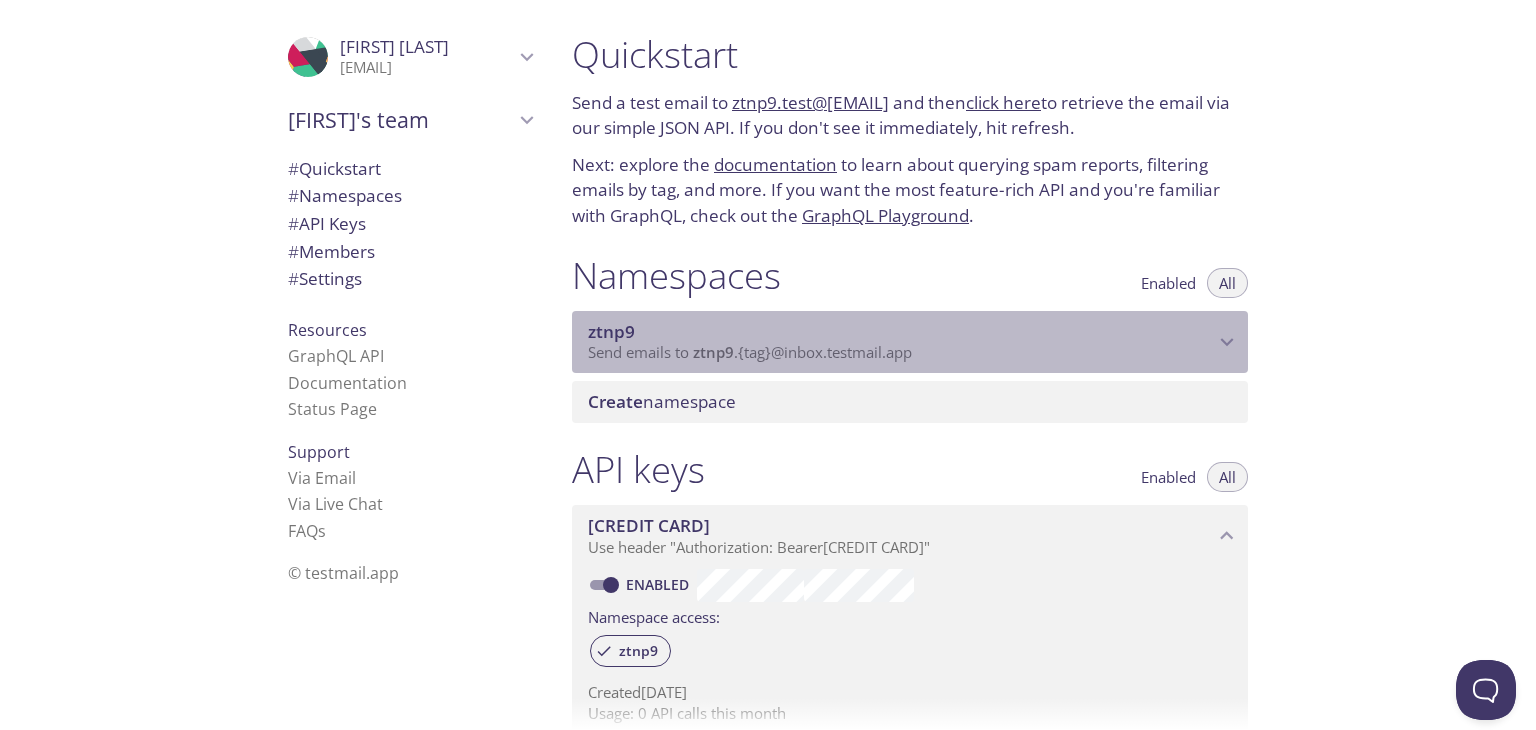 click on "ztnp9" at bounding box center [901, 332] 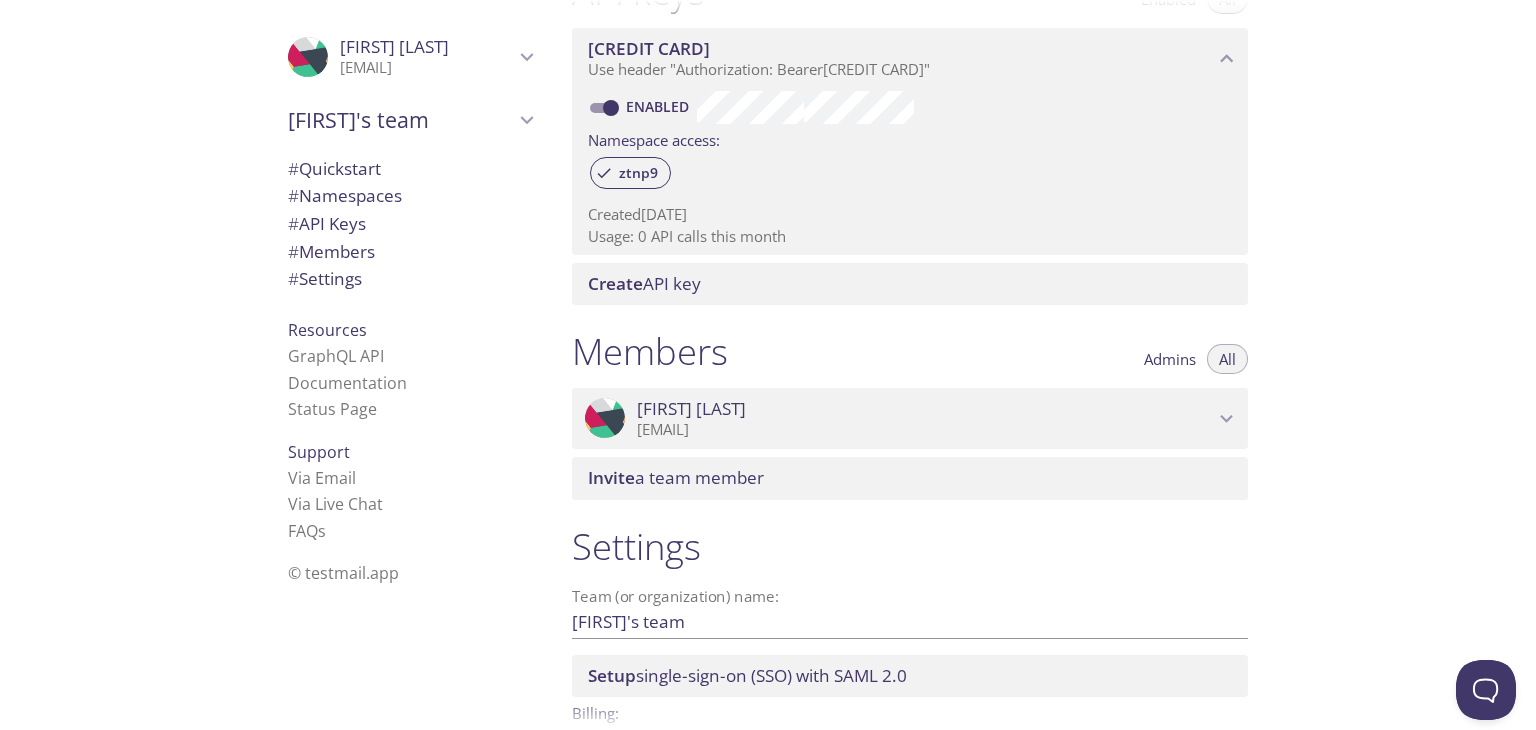 scroll, scrollTop: 692, scrollLeft: 0, axis: vertical 